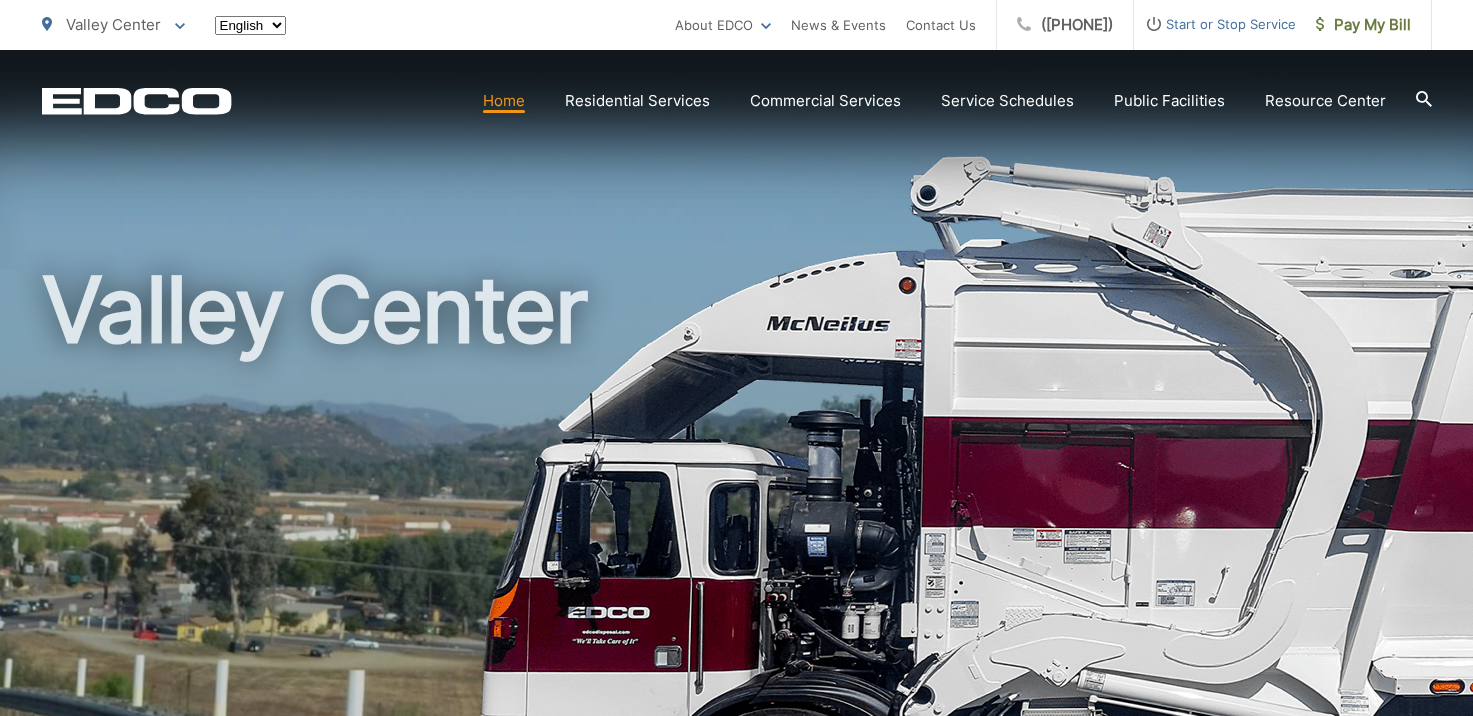 scroll, scrollTop: 0, scrollLeft: 0, axis: both 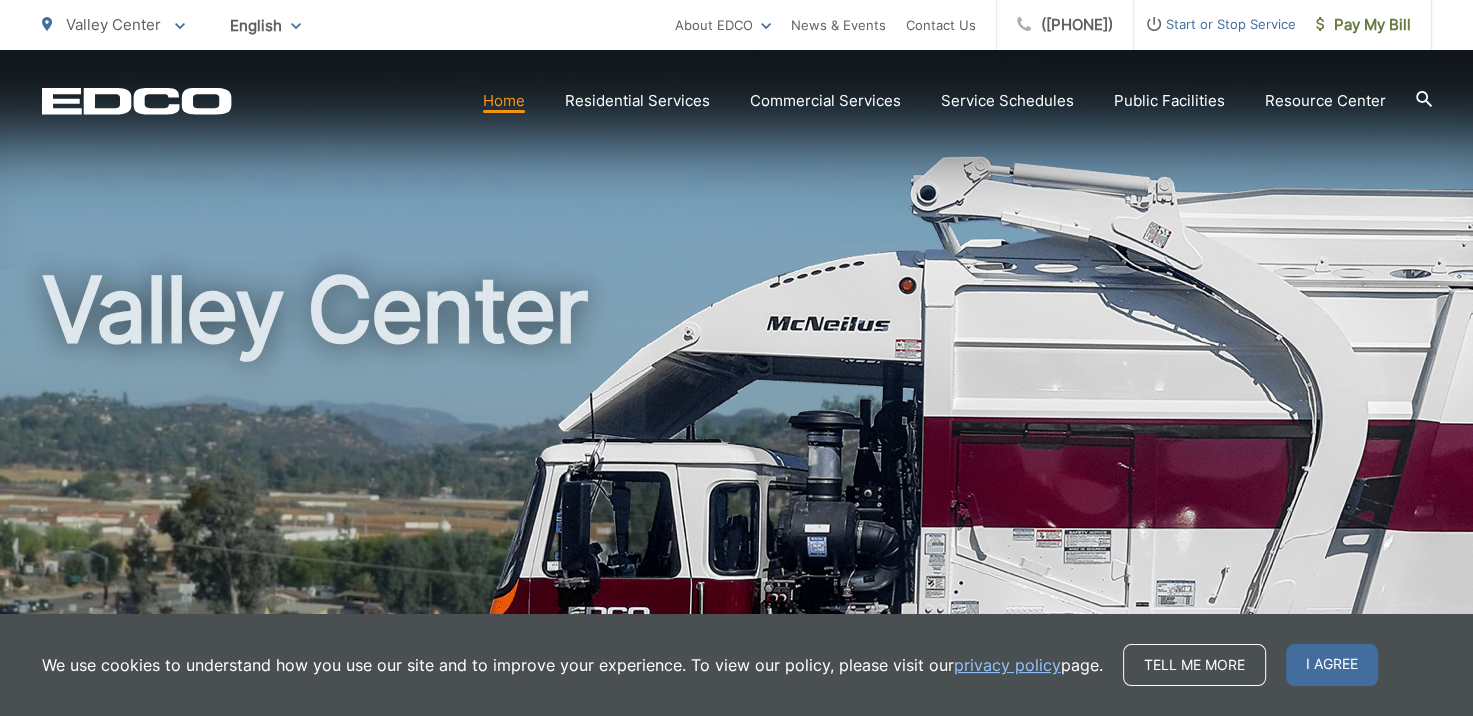 click 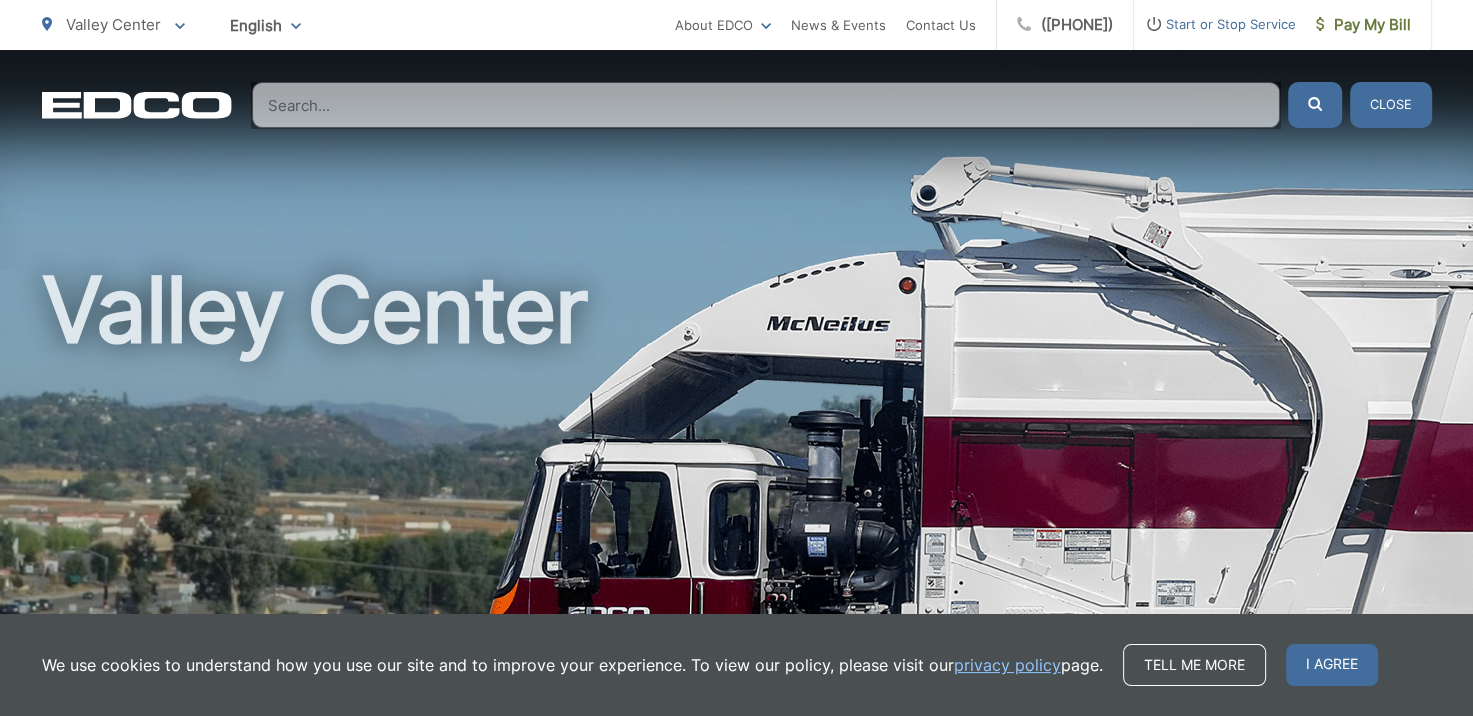 click at bounding box center [766, 105] 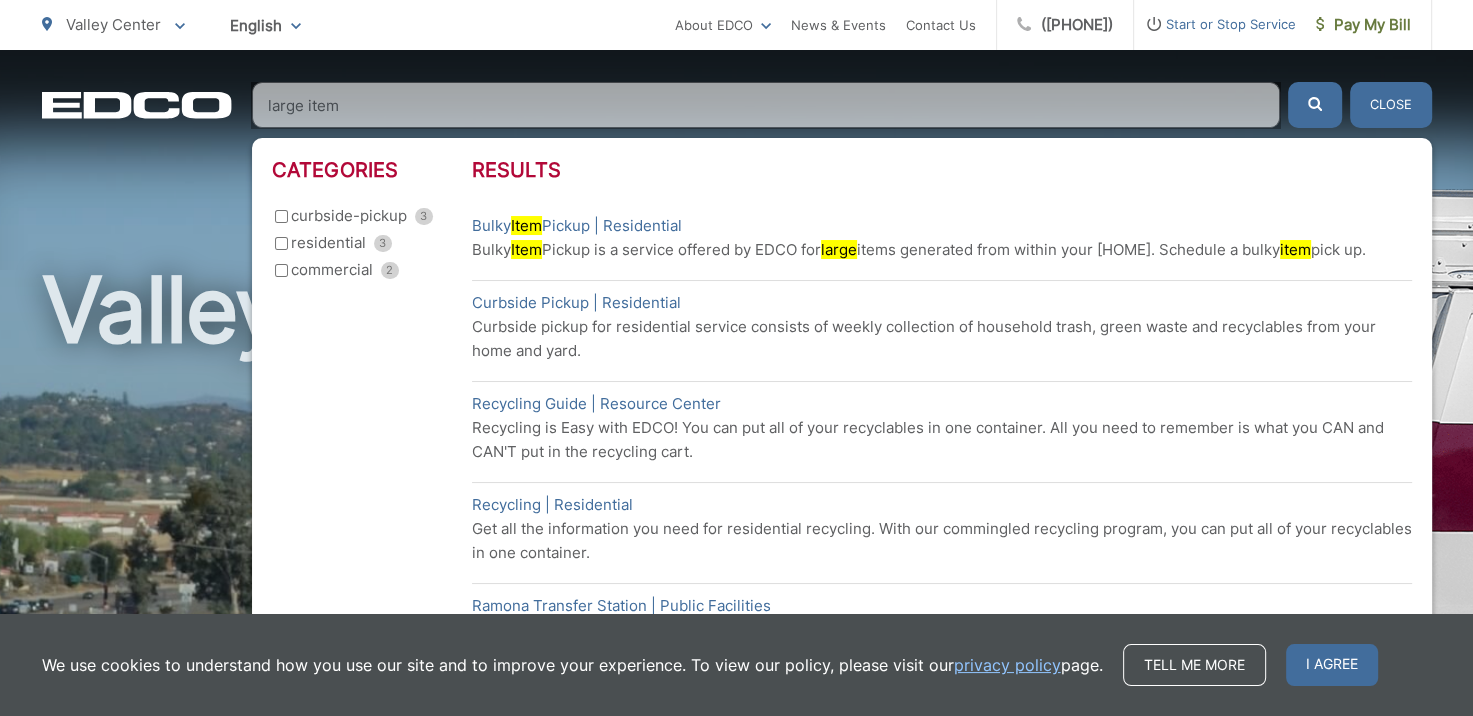 type on "large item" 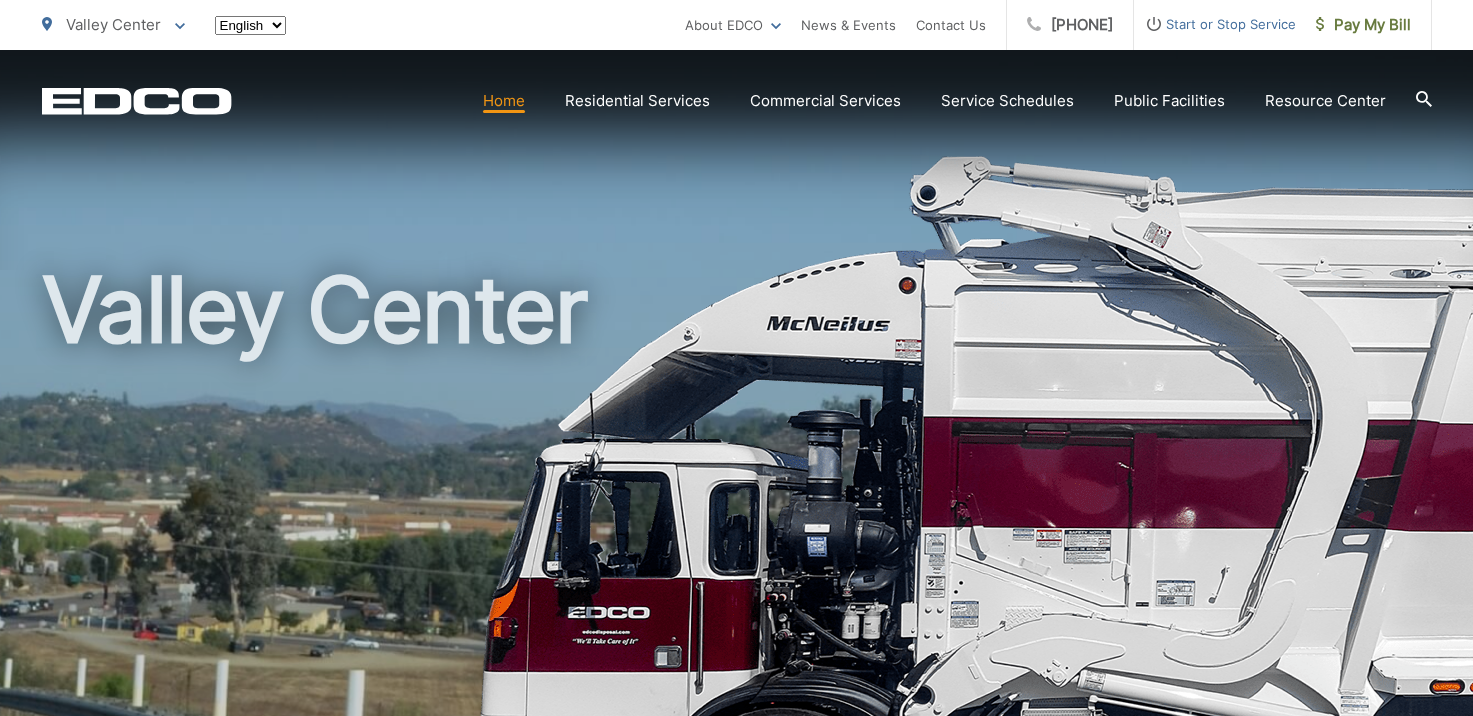 scroll, scrollTop: 0, scrollLeft: 0, axis: both 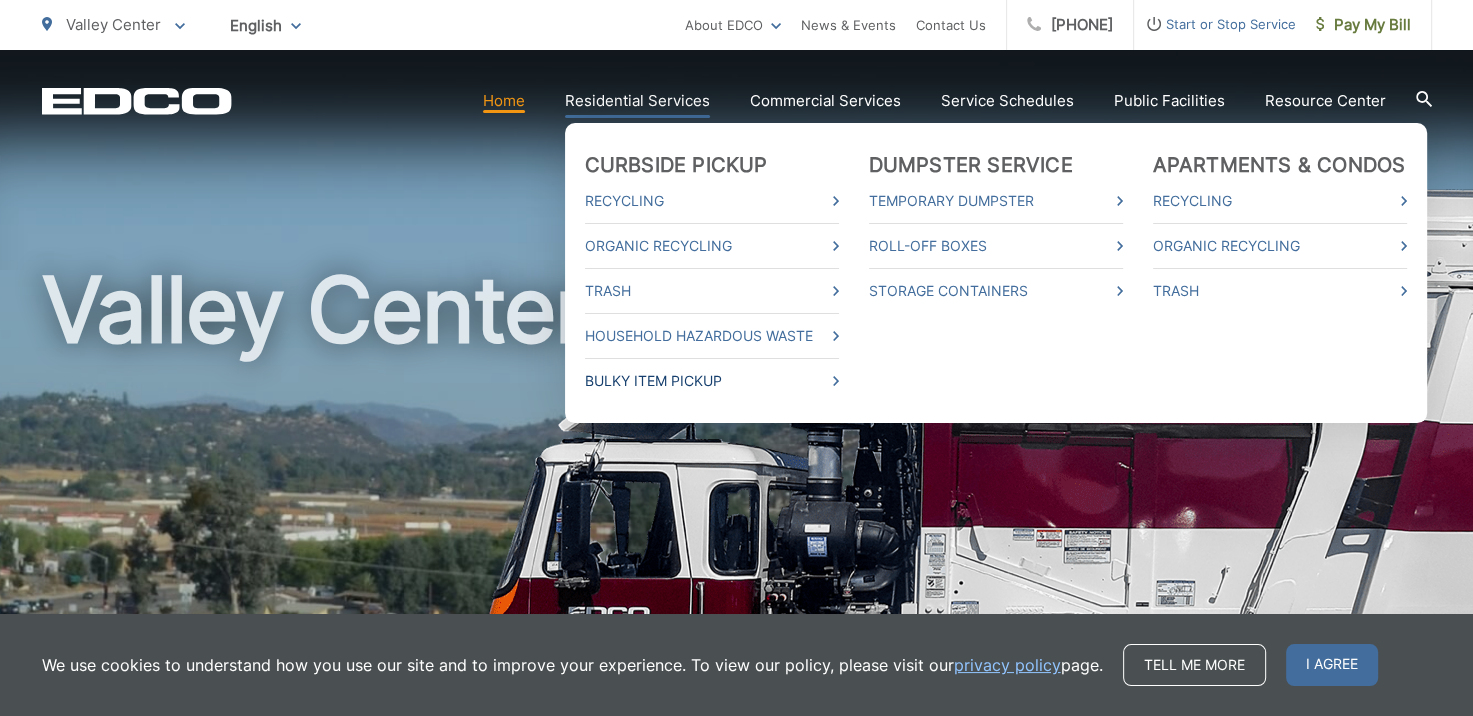 click on "Bulky Item Pickup" at bounding box center [712, 381] 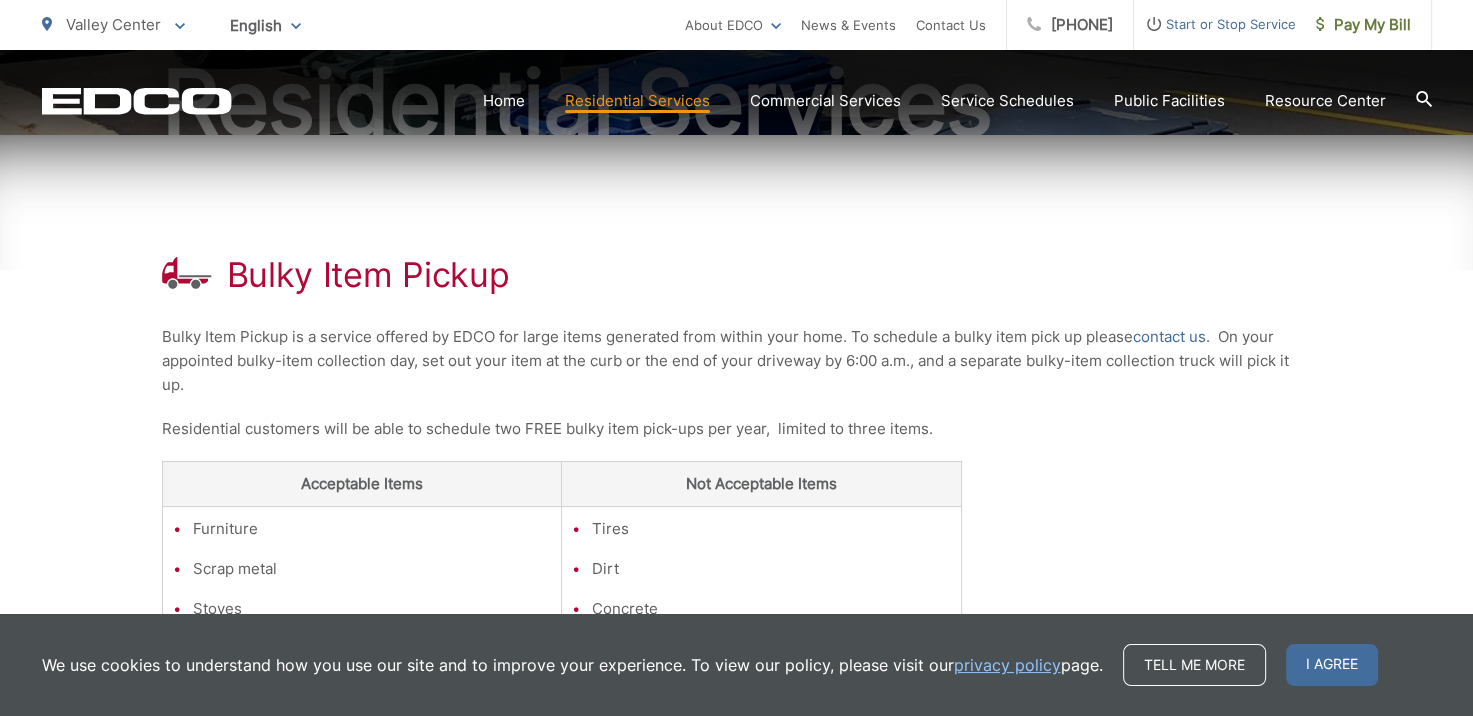 scroll, scrollTop: 300, scrollLeft: 0, axis: vertical 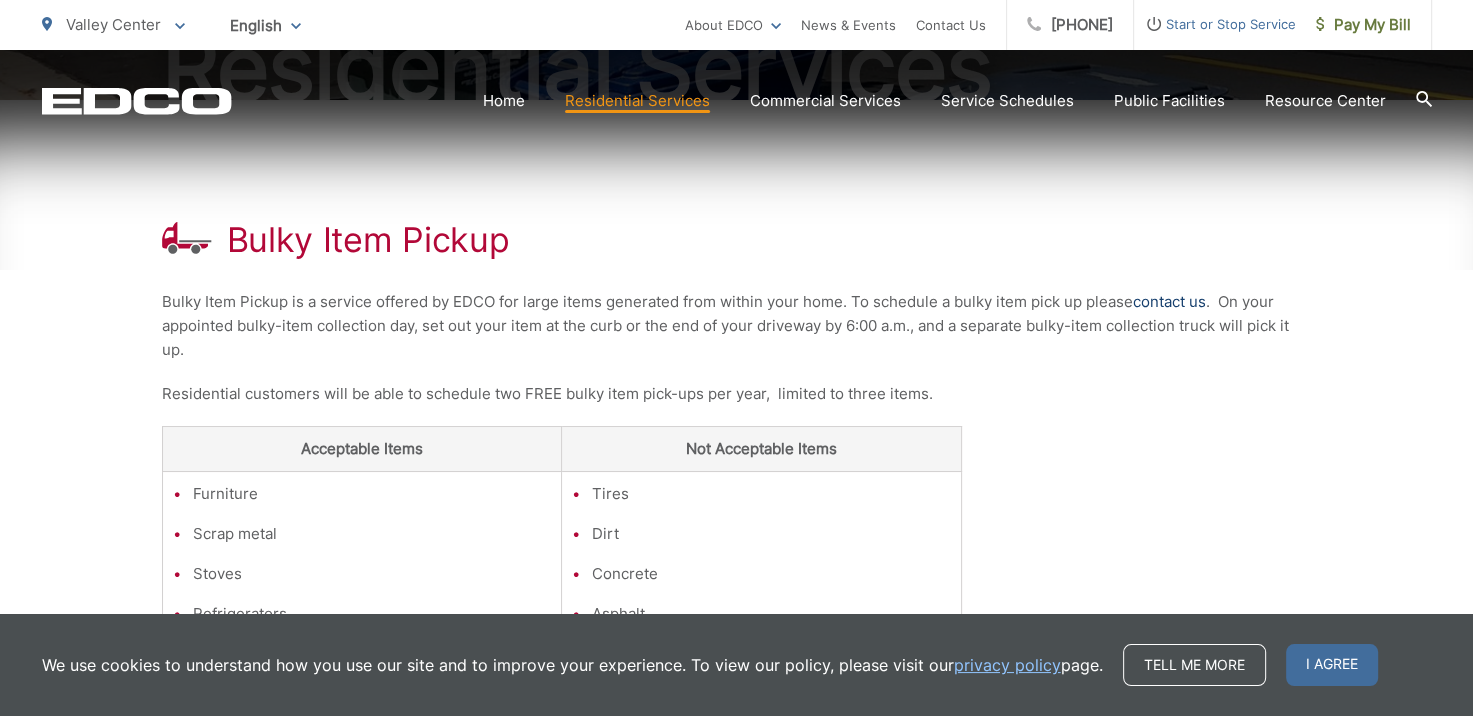 click on "contact us" at bounding box center [1169, 302] 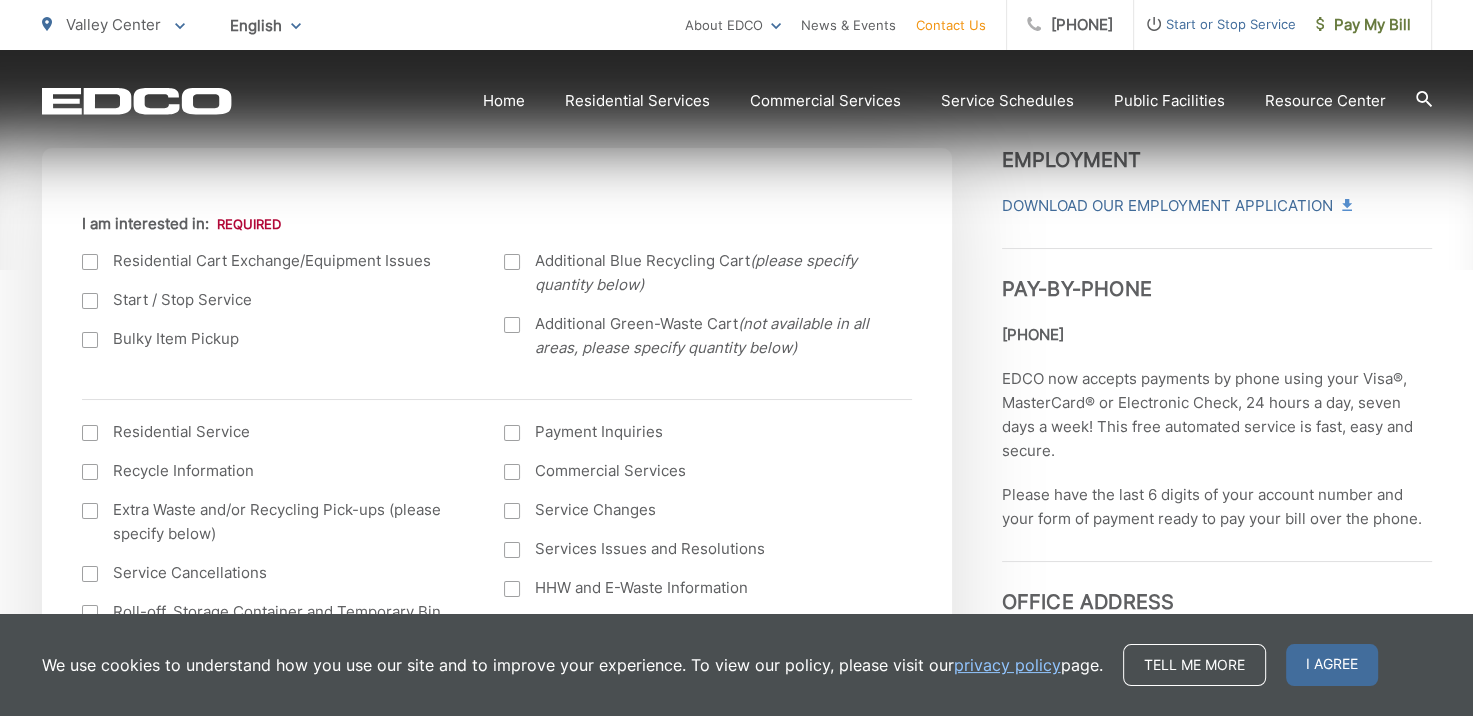 scroll, scrollTop: 700, scrollLeft: 0, axis: vertical 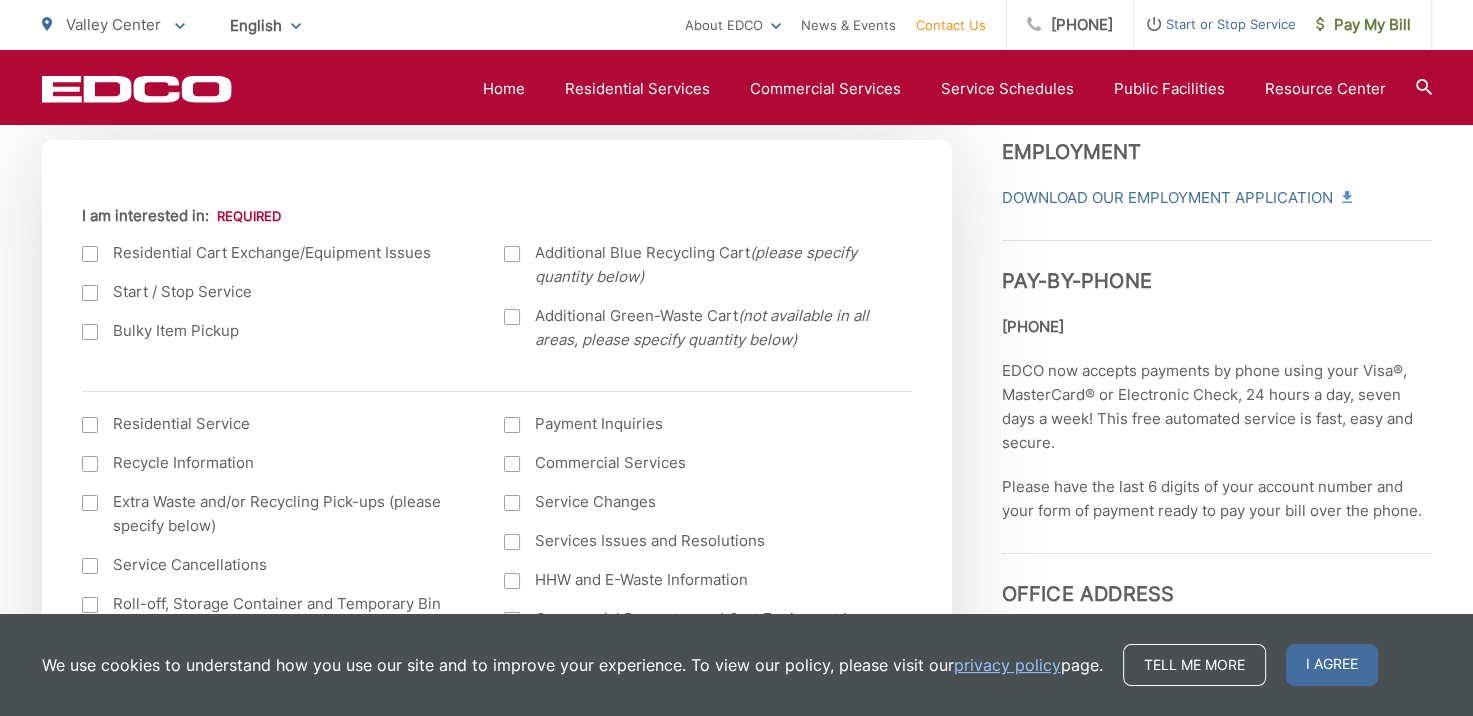 click at bounding box center (90, 332) 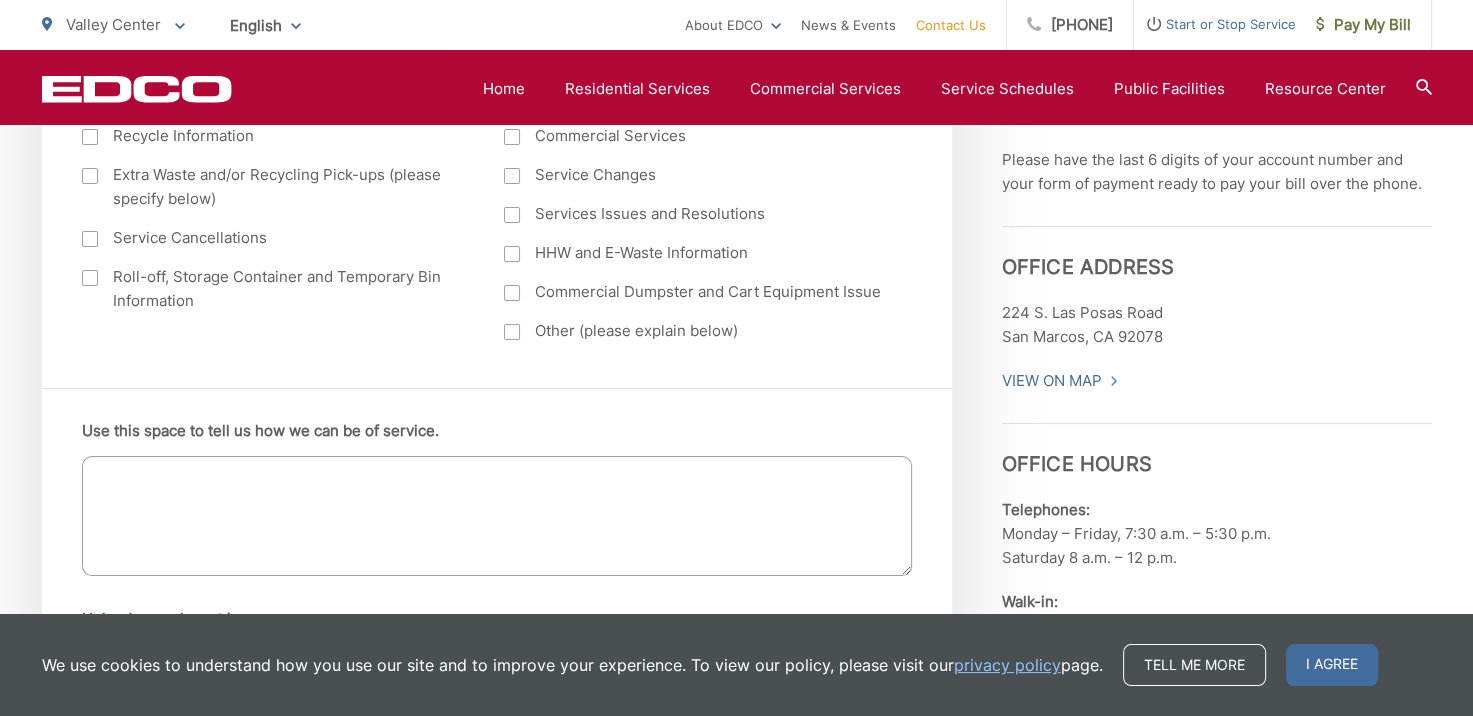 scroll, scrollTop: 1100, scrollLeft: 0, axis: vertical 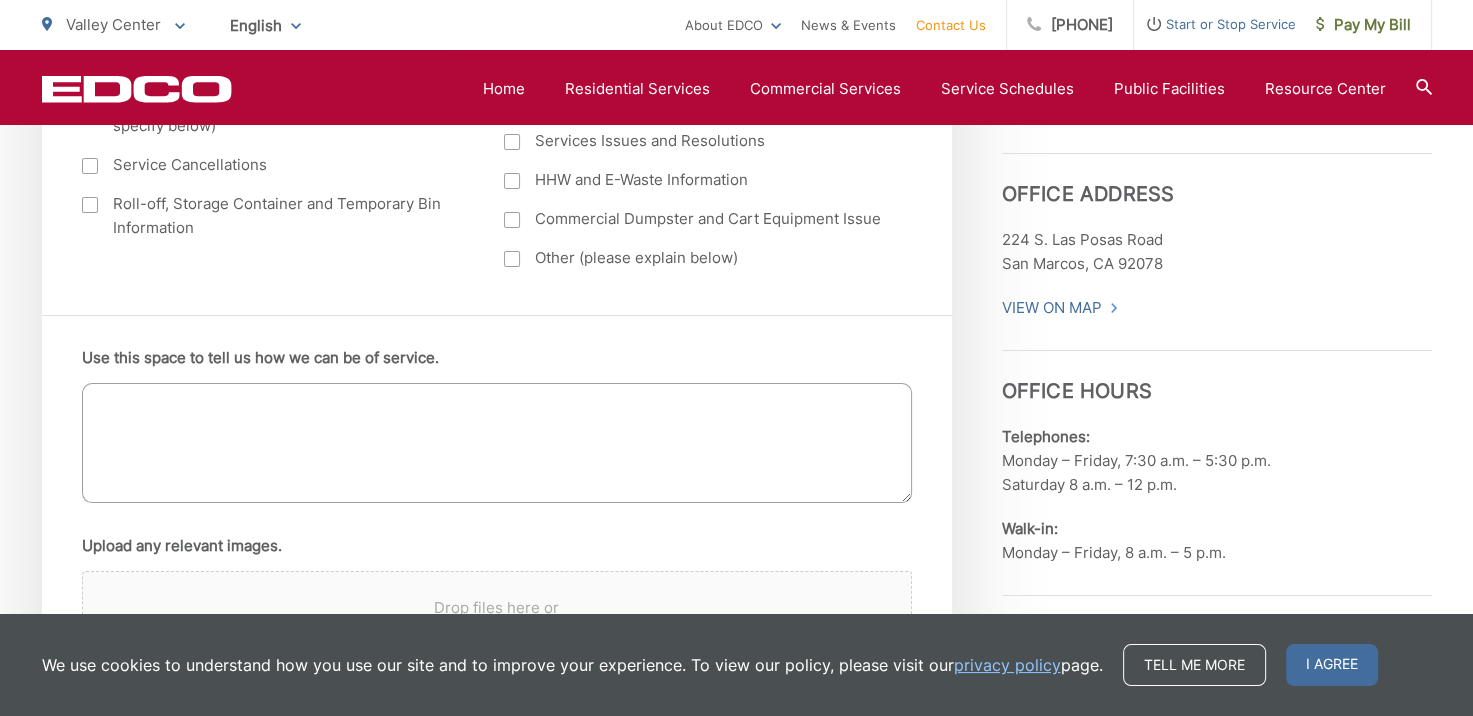 click on "Use this space to tell us how we can be of service." at bounding box center (497, 443) 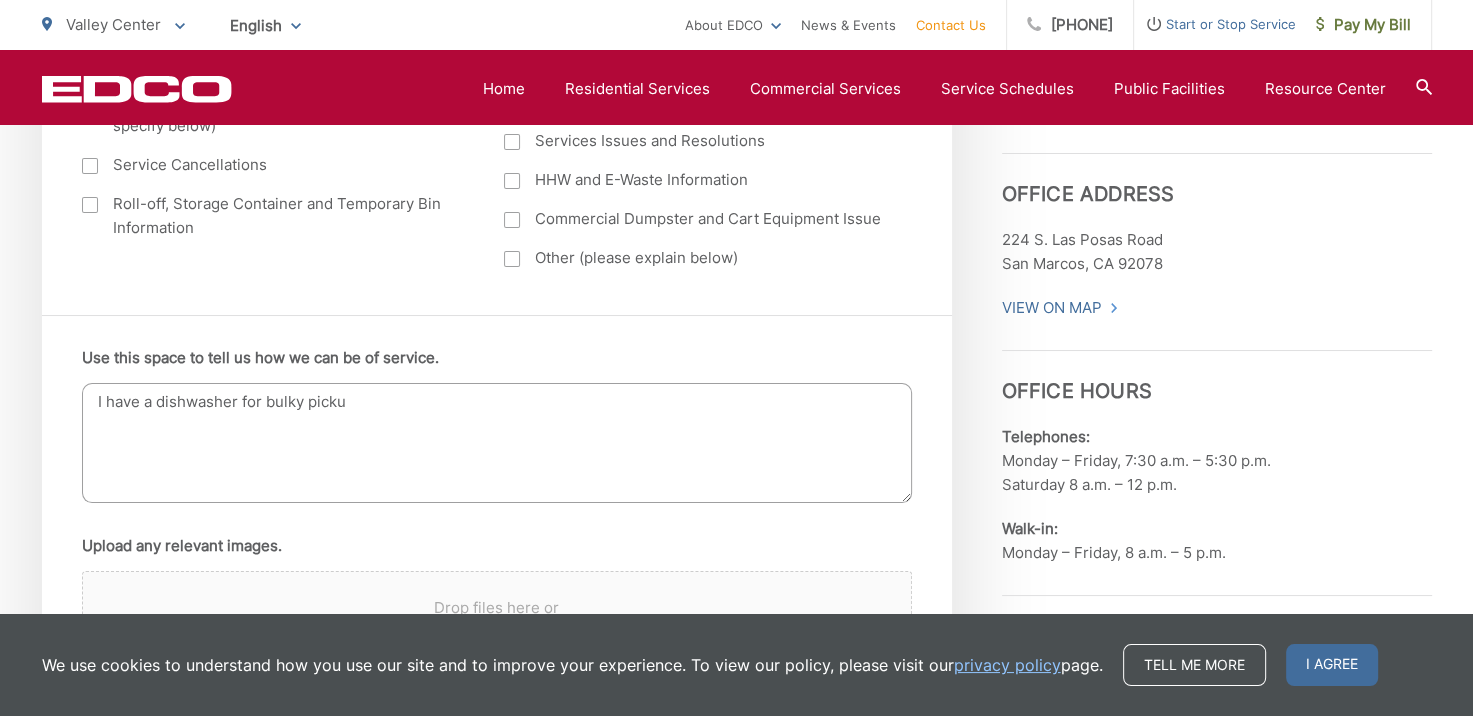 type on "I have a dishwasher for bulky pickup" 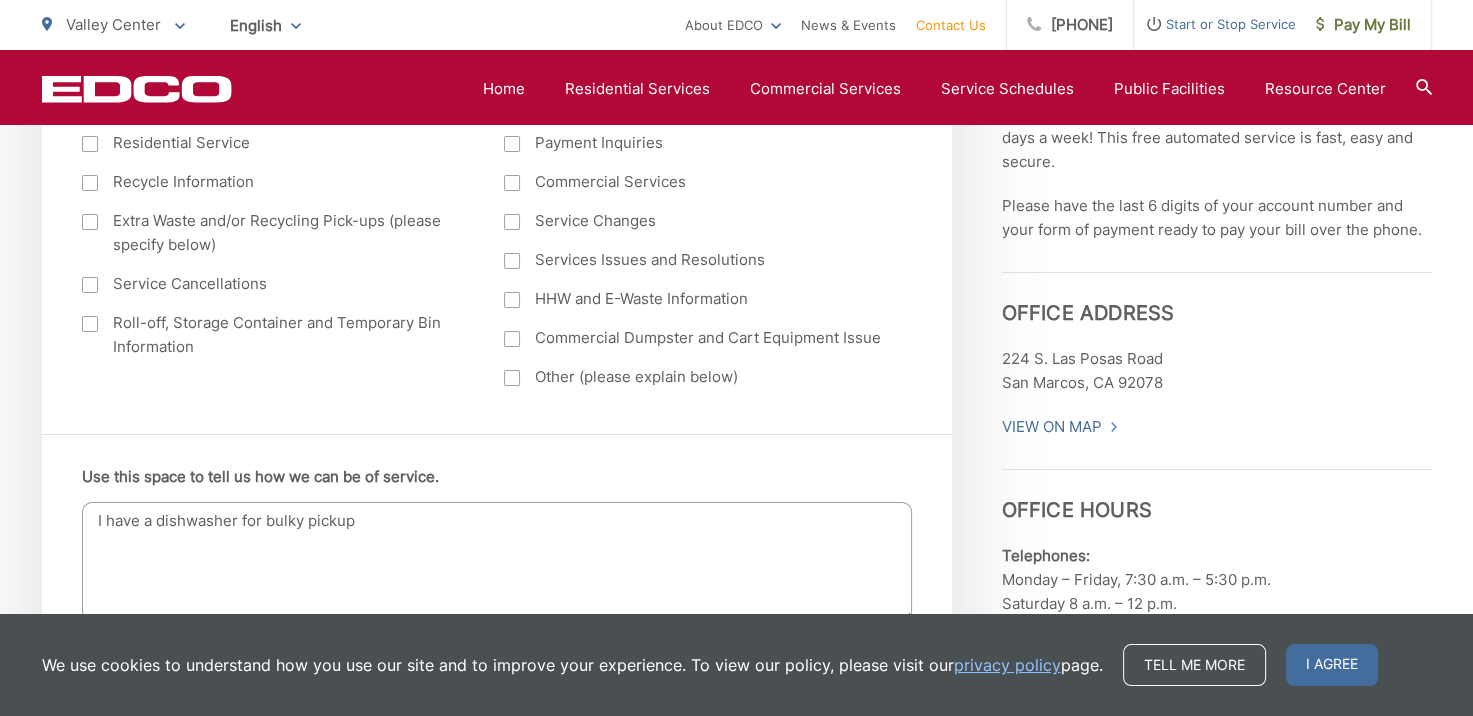 scroll, scrollTop: 400, scrollLeft: 0, axis: vertical 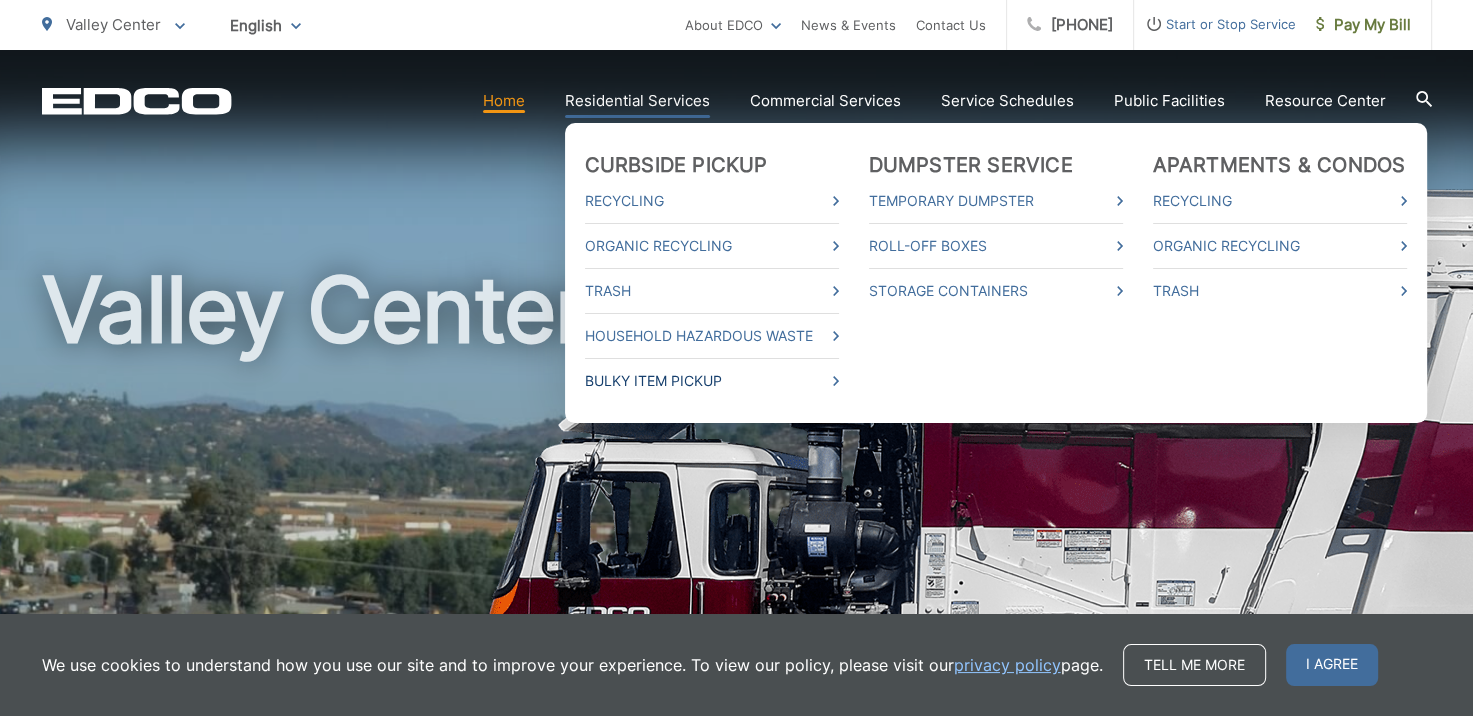 click on "Bulky Item Pickup" at bounding box center (712, 381) 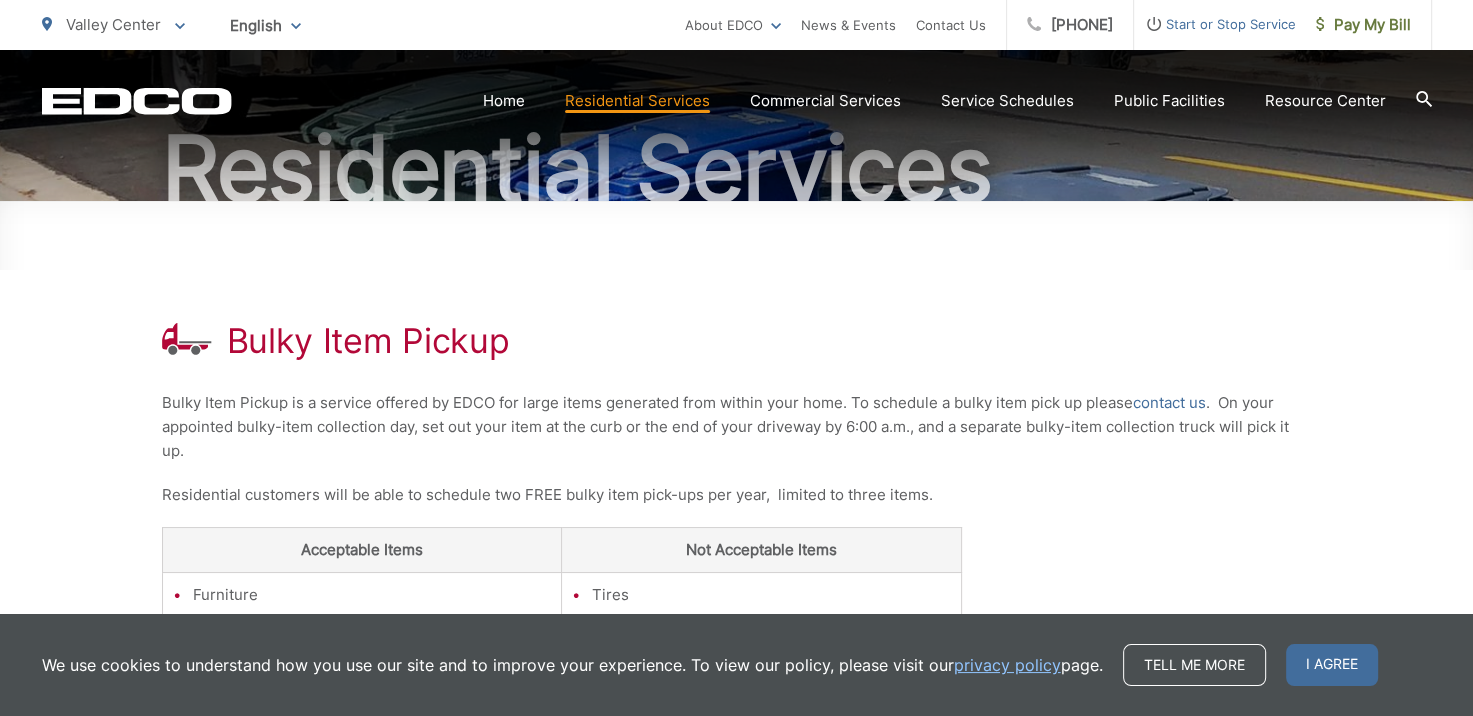 scroll, scrollTop: 200, scrollLeft: 0, axis: vertical 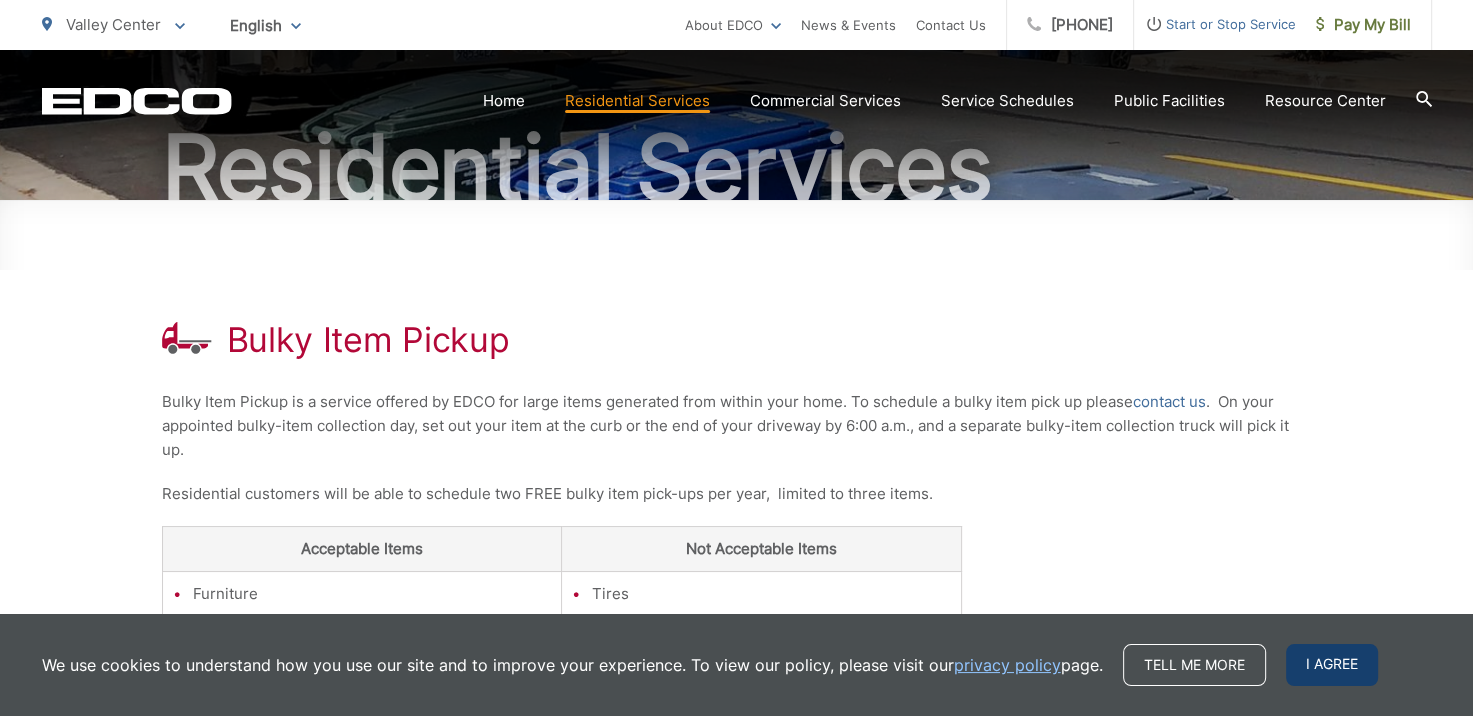 click on "I agree" at bounding box center [1332, 665] 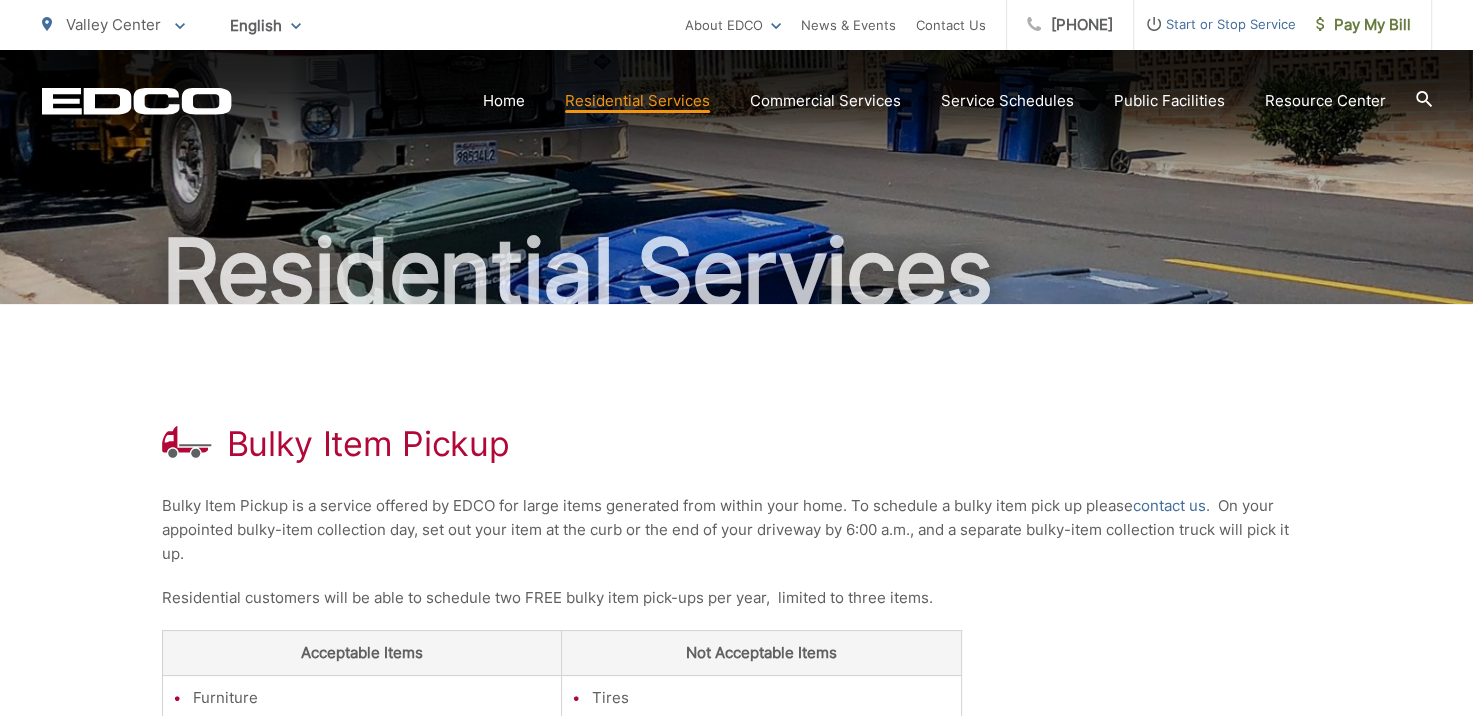 scroll, scrollTop: 0, scrollLeft: 0, axis: both 